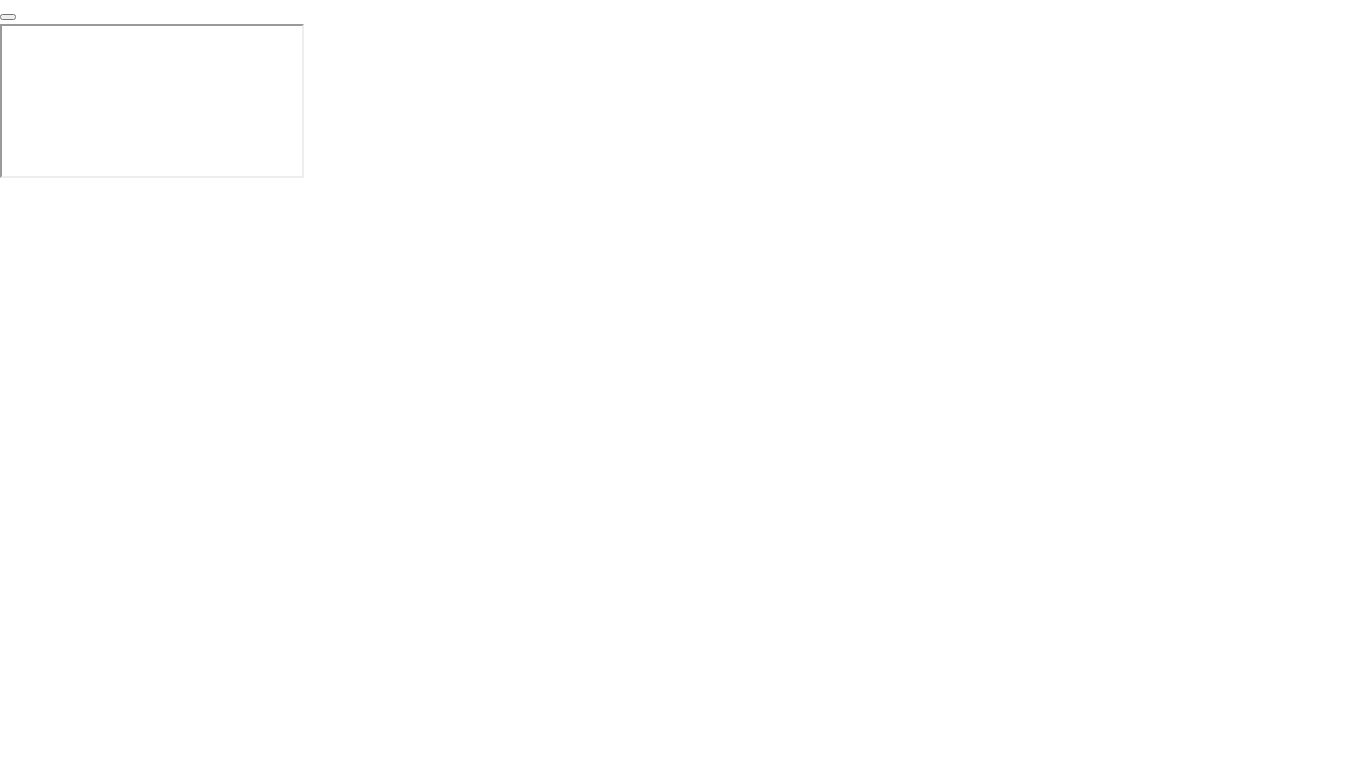scroll, scrollTop: 0, scrollLeft: 0, axis: both 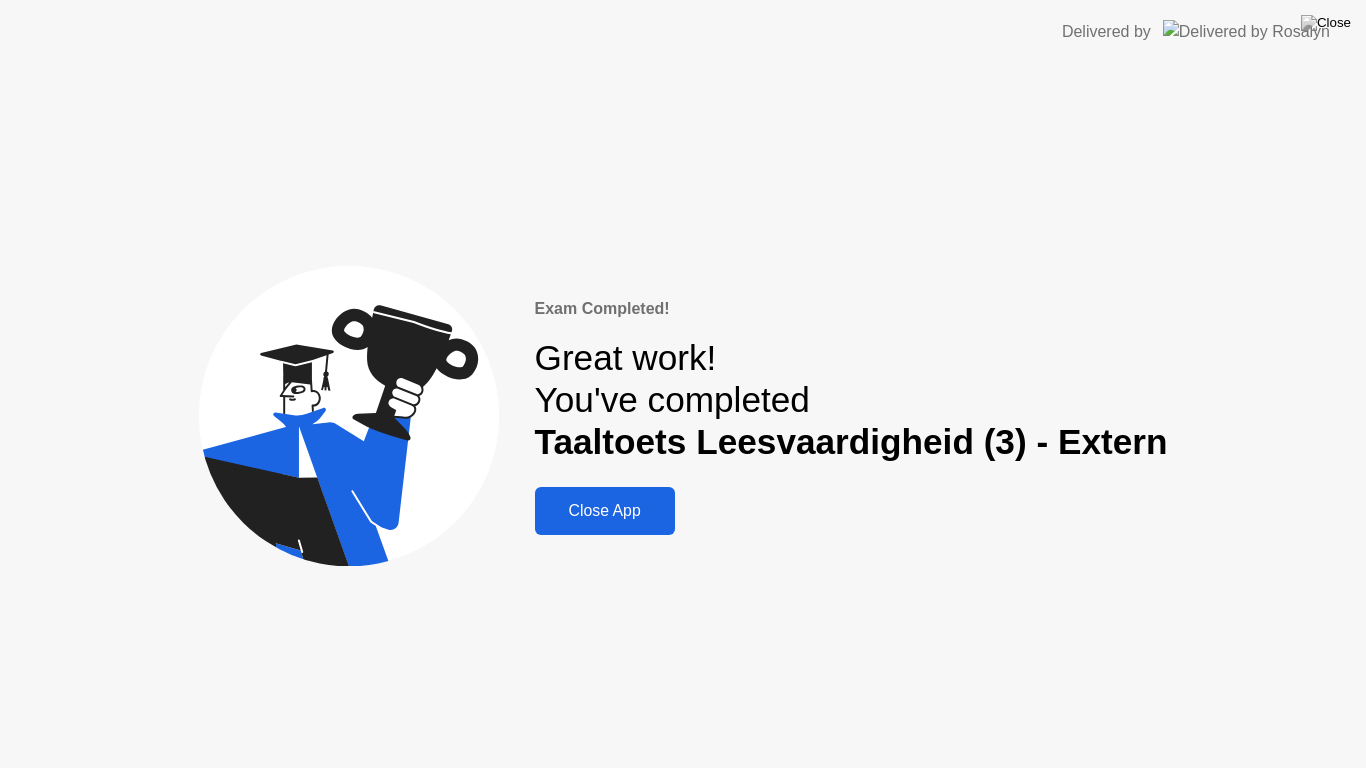 click on "Close App" 